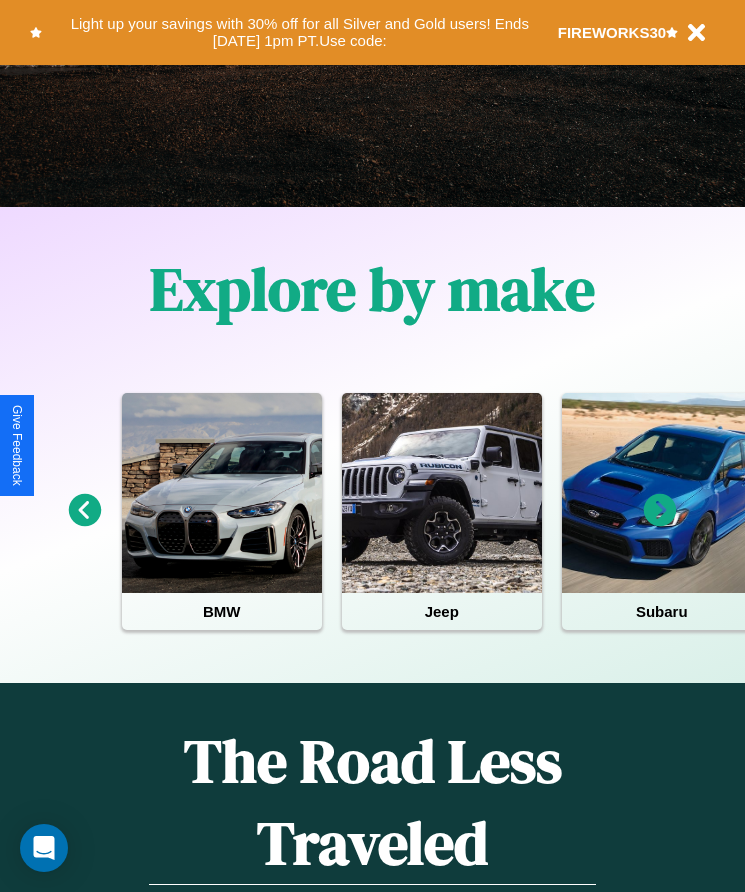 scroll, scrollTop: 334, scrollLeft: 0, axis: vertical 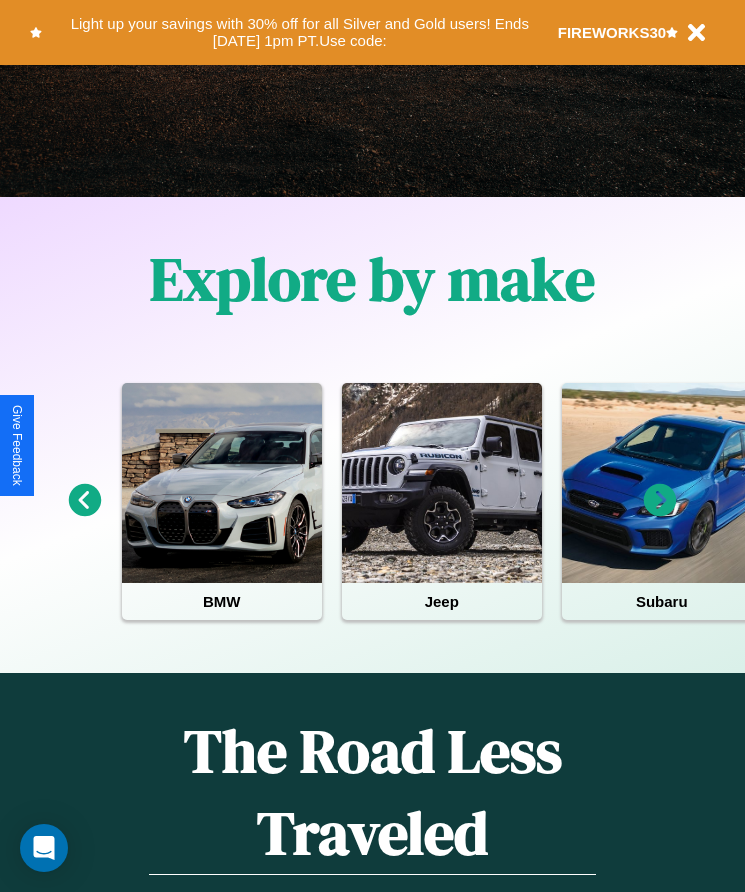 click 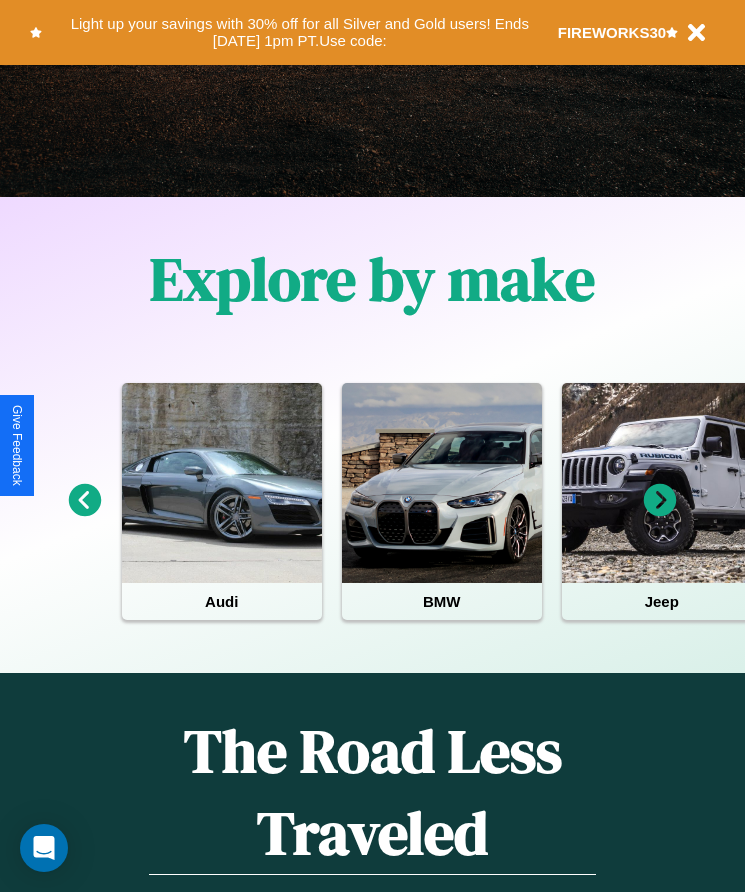 click 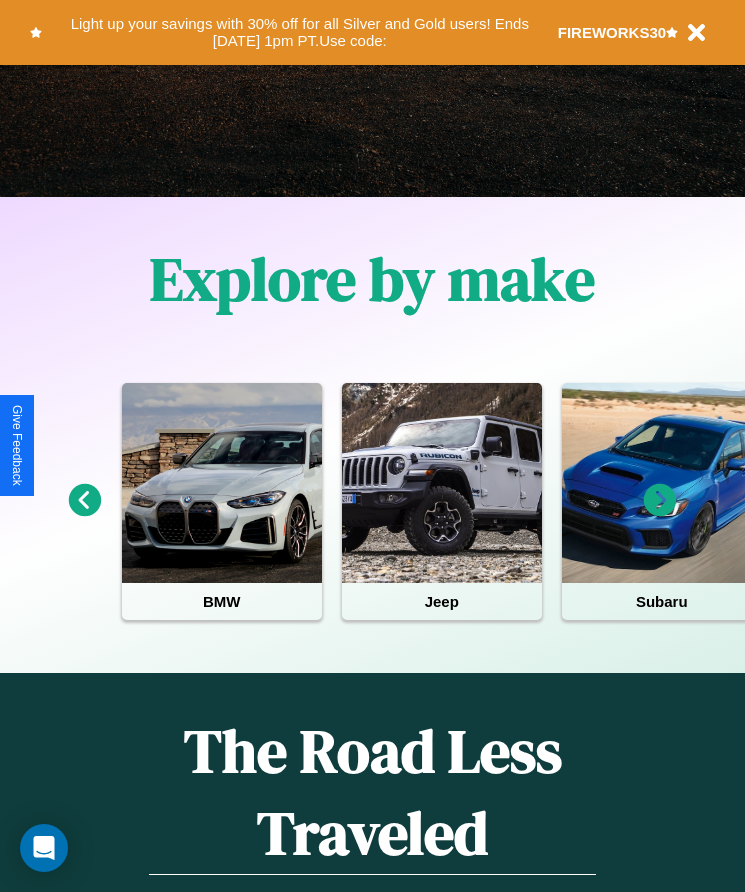 click 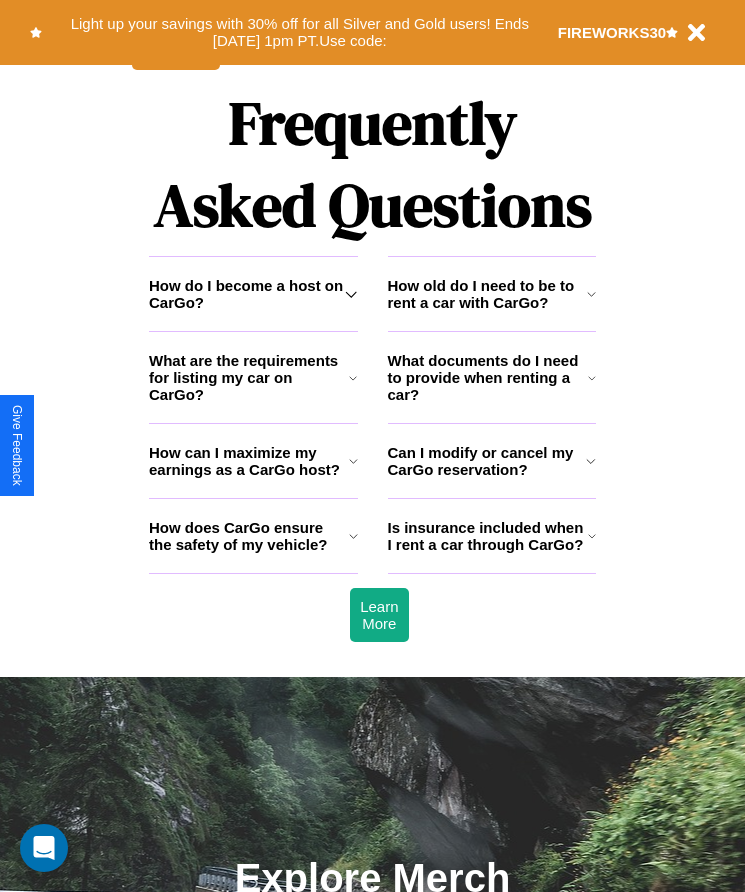 scroll, scrollTop: 2608, scrollLeft: 0, axis: vertical 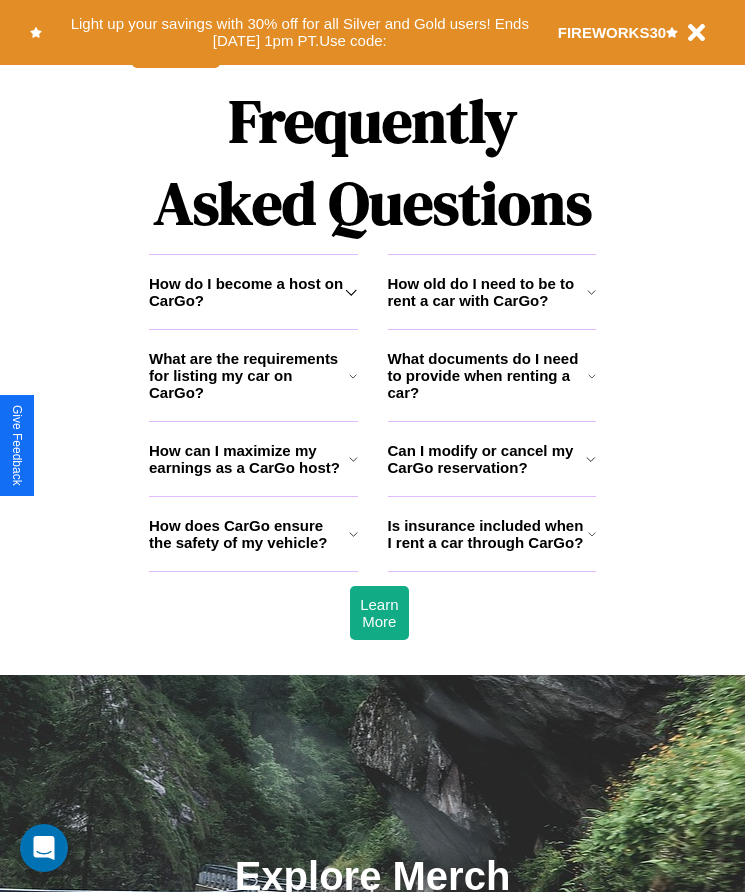 click 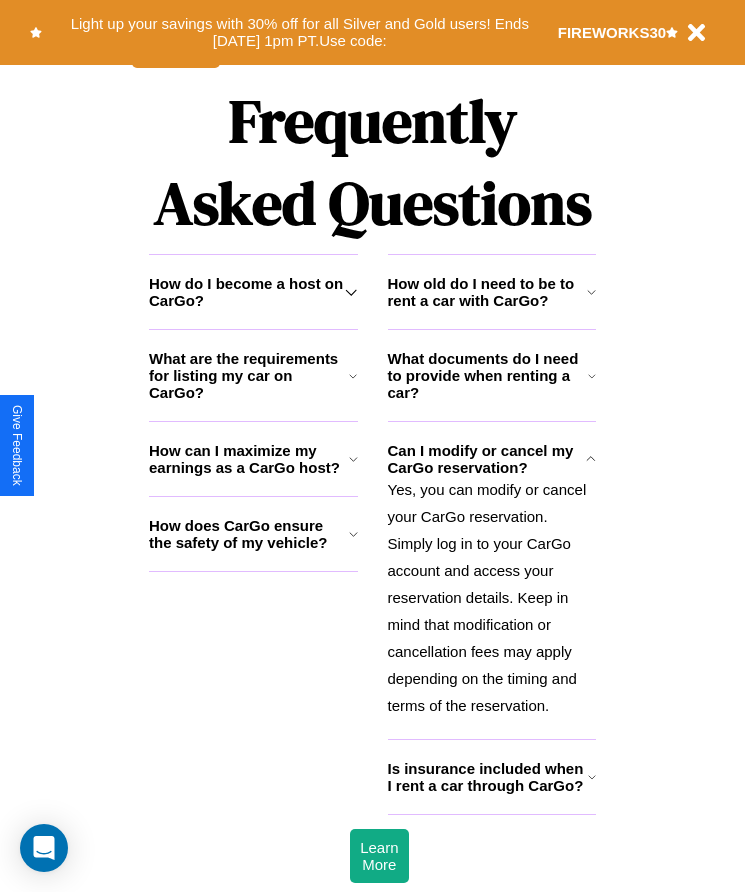 click on "How do I become a host on CarGo?" at bounding box center (247, 292) 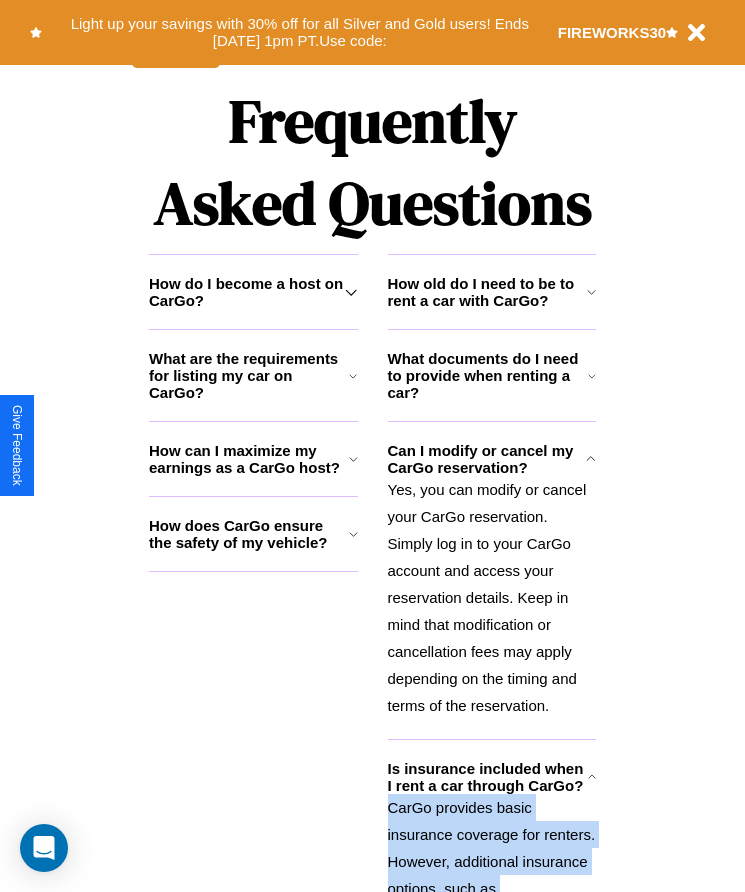 click 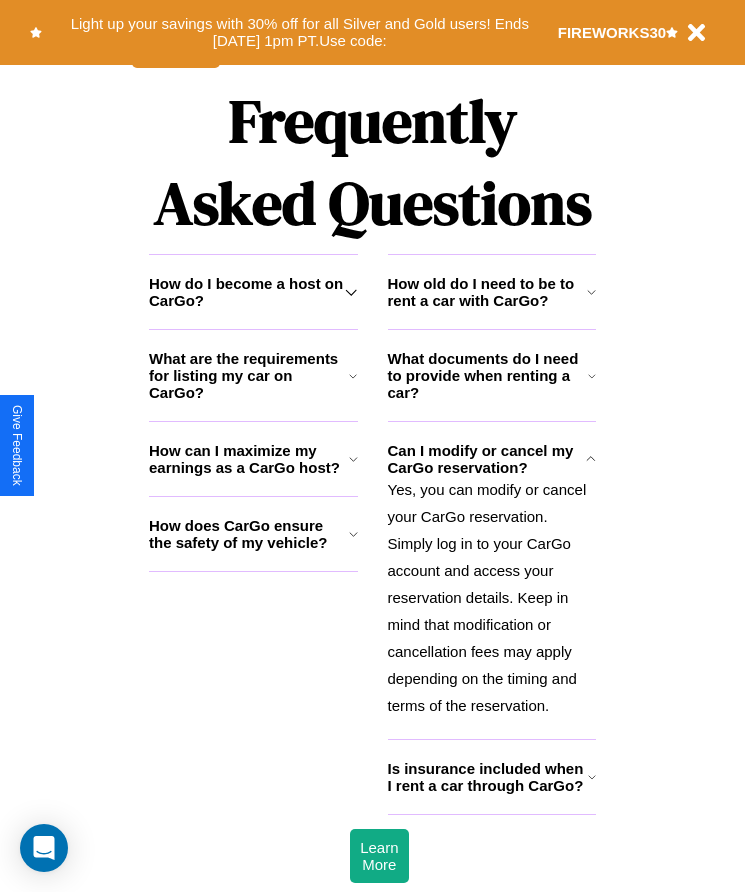 click on "Yes, you can modify or cancel your CarGo reservation. Simply log in to your CarGo account and access your reservation details. Keep in mind that modification or cancellation fees may apply depending on the timing and terms of the reservation." at bounding box center (492, 597) 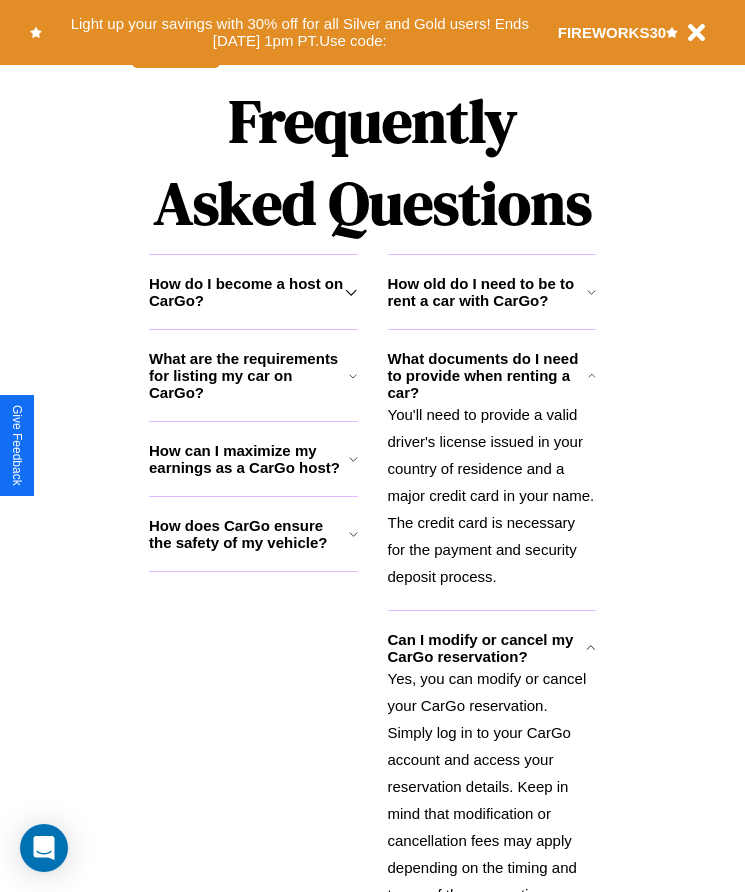 click on "How old do I need to be to rent a car with CarGo?" at bounding box center (487, 292) 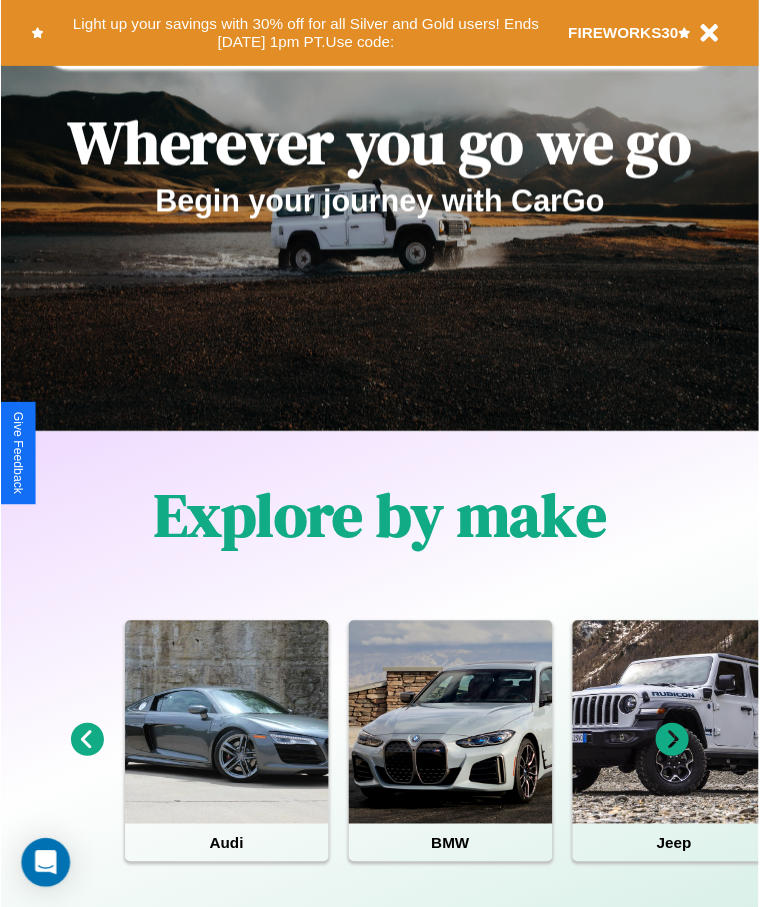 scroll, scrollTop: 0, scrollLeft: 0, axis: both 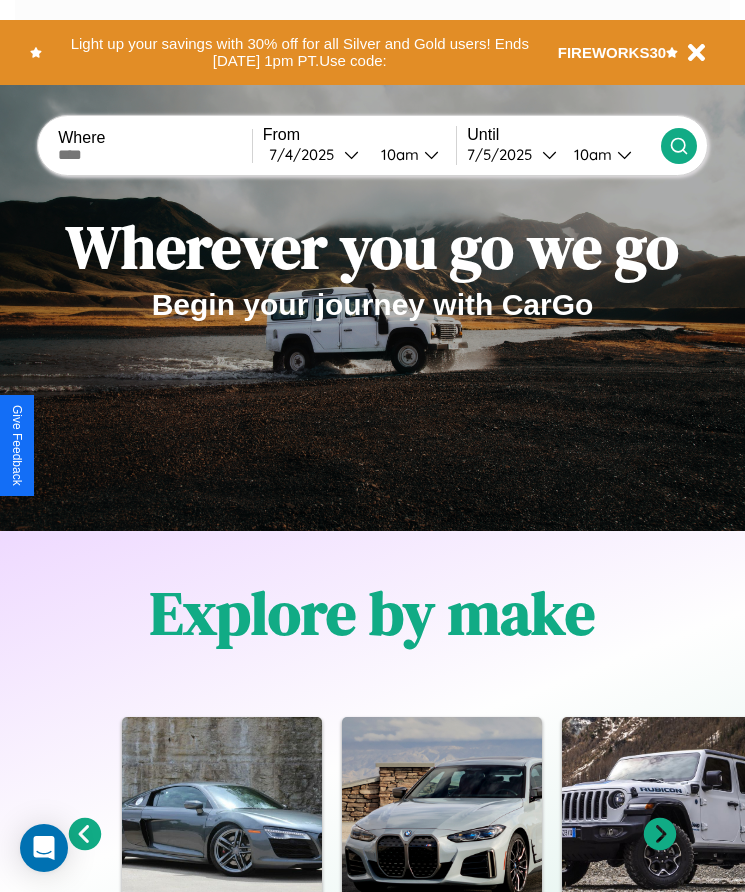 click at bounding box center [155, 155] 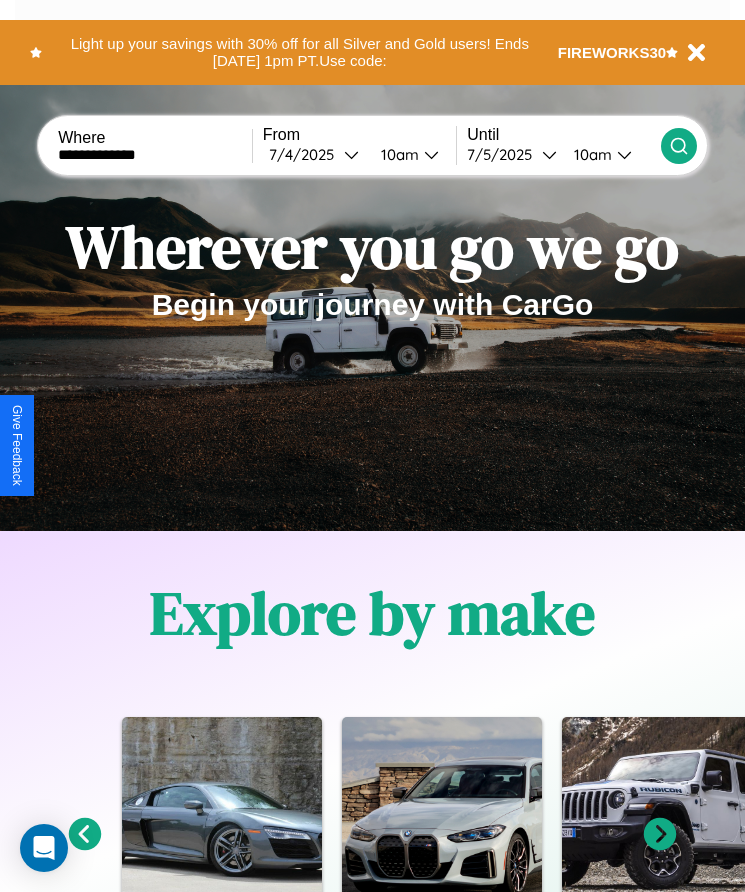 type on "**********" 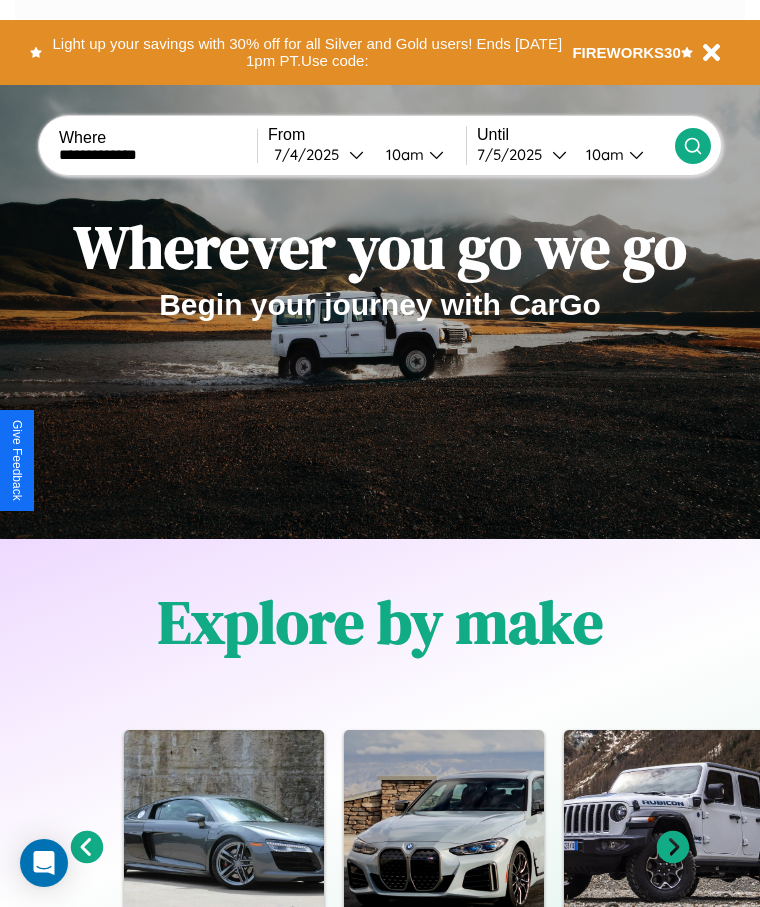 select on "*" 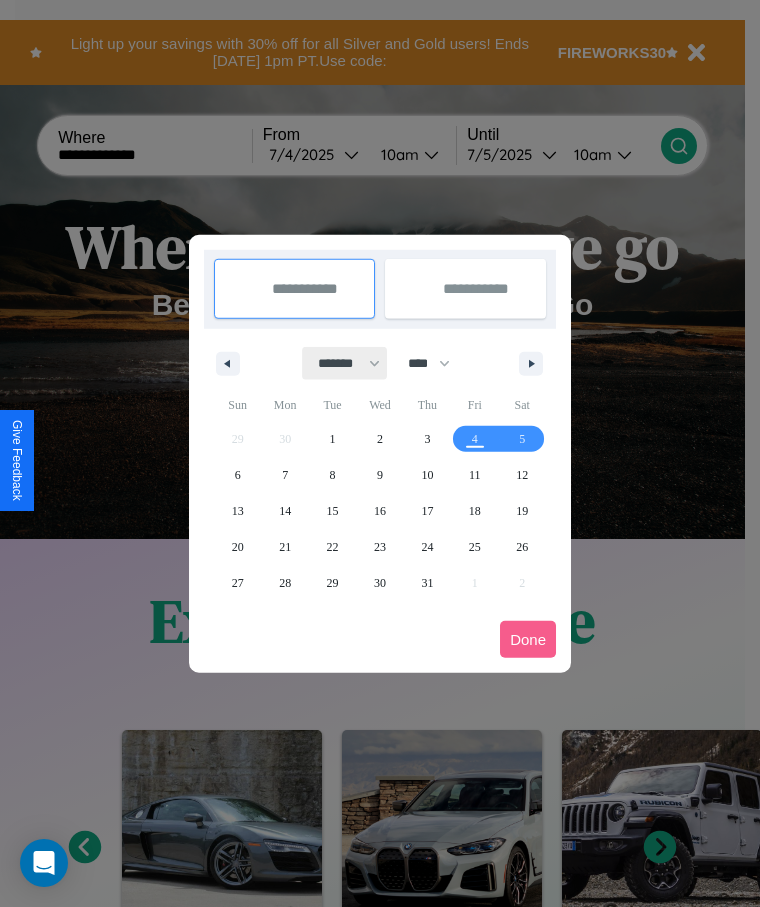 click on "******* ******** ***** ***** *** **** **** ****** ********* ******* ******** ********" at bounding box center (345, 363) 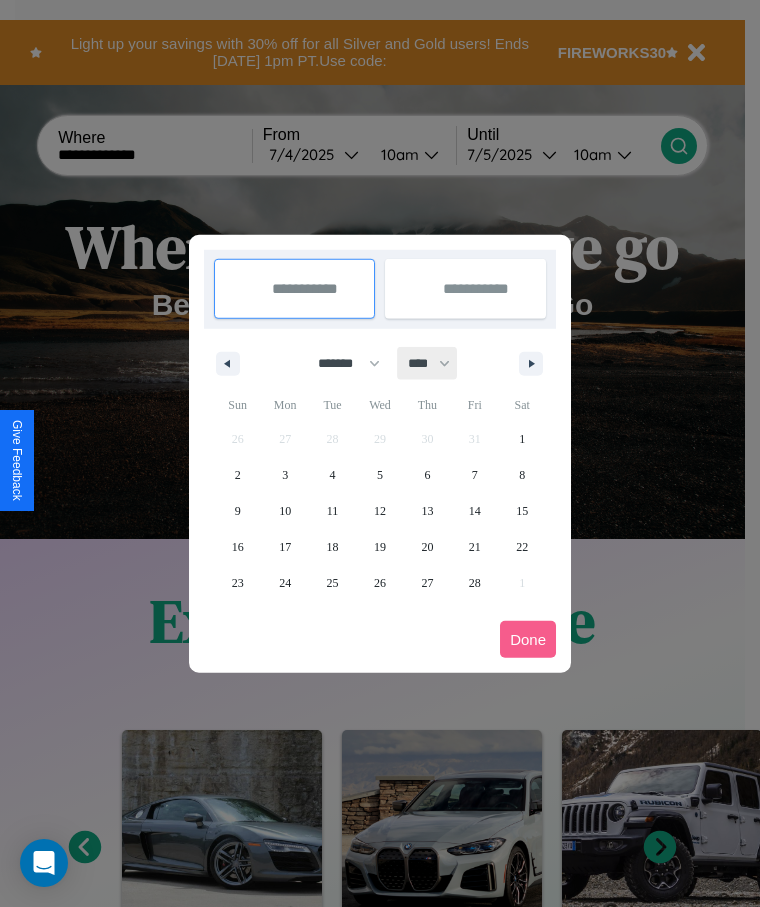 click on "**** **** **** **** **** **** **** **** **** **** **** **** **** **** **** **** **** **** **** **** **** **** **** **** **** **** **** **** **** **** **** **** **** **** **** **** **** **** **** **** **** **** **** **** **** **** **** **** **** **** **** **** **** **** **** **** **** **** **** **** **** **** **** **** **** **** **** **** **** **** **** **** **** **** **** **** **** **** **** **** **** **** **** **** **** **** **** **** **** **** **** **** **** **** **** **** **** **** **** **** **** **** **** **** **** **** **** **** **** **** **** **** **** **** **** **** **** **** **** **** ****" at bounding box center (428, 363) 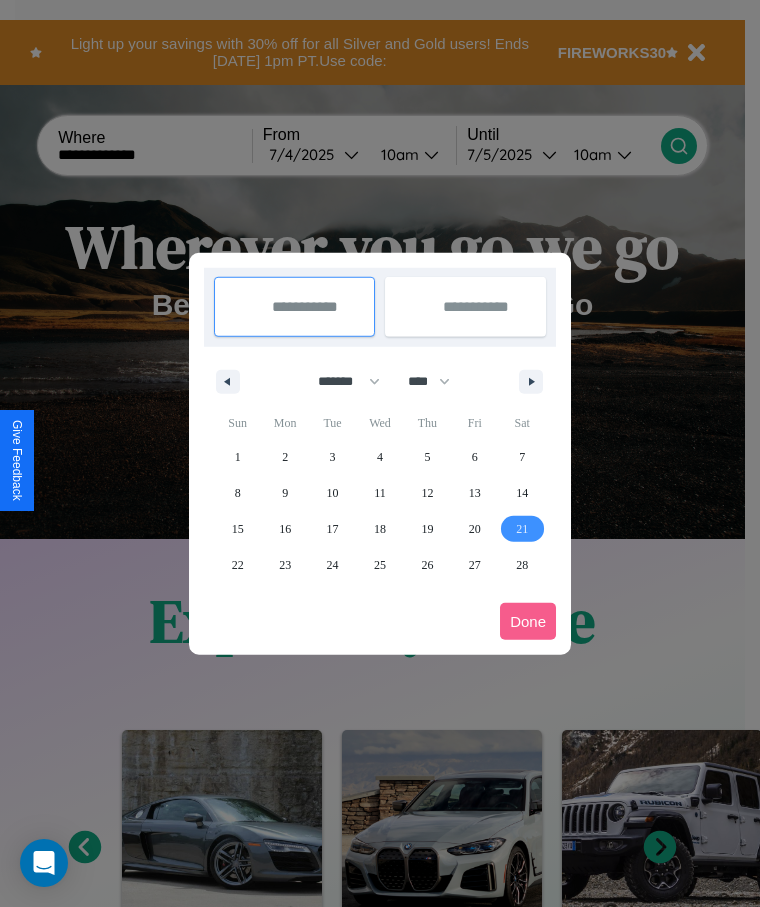 click on "21" at bounding box center [522, 529] 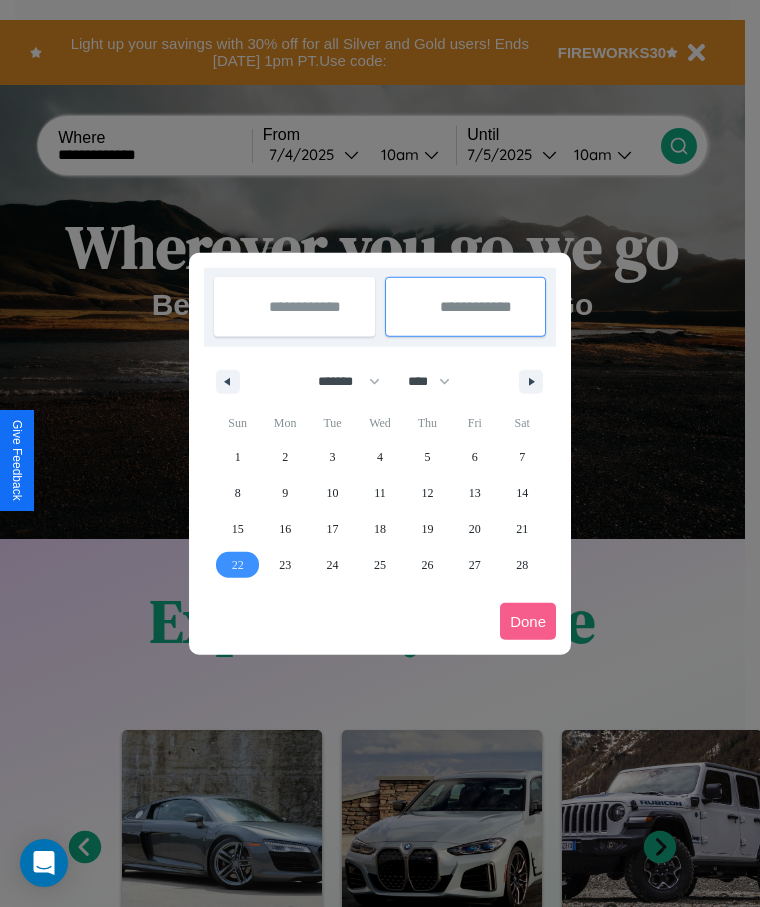 click on "22" at bounding box center [238, 565] 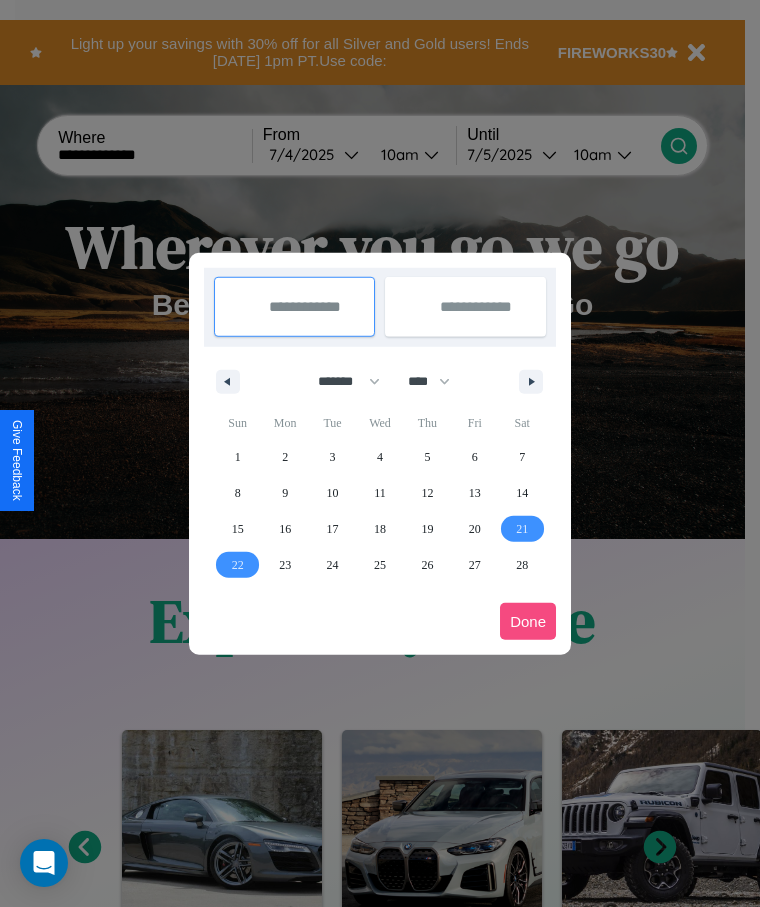 click on "Done" at bounding box center (528, 621) 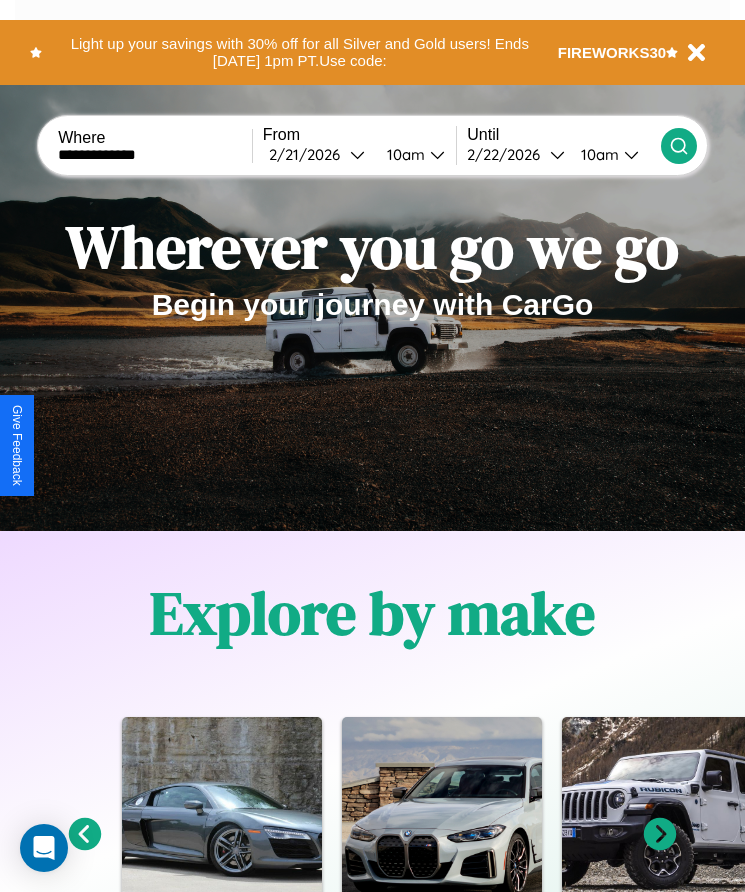 click 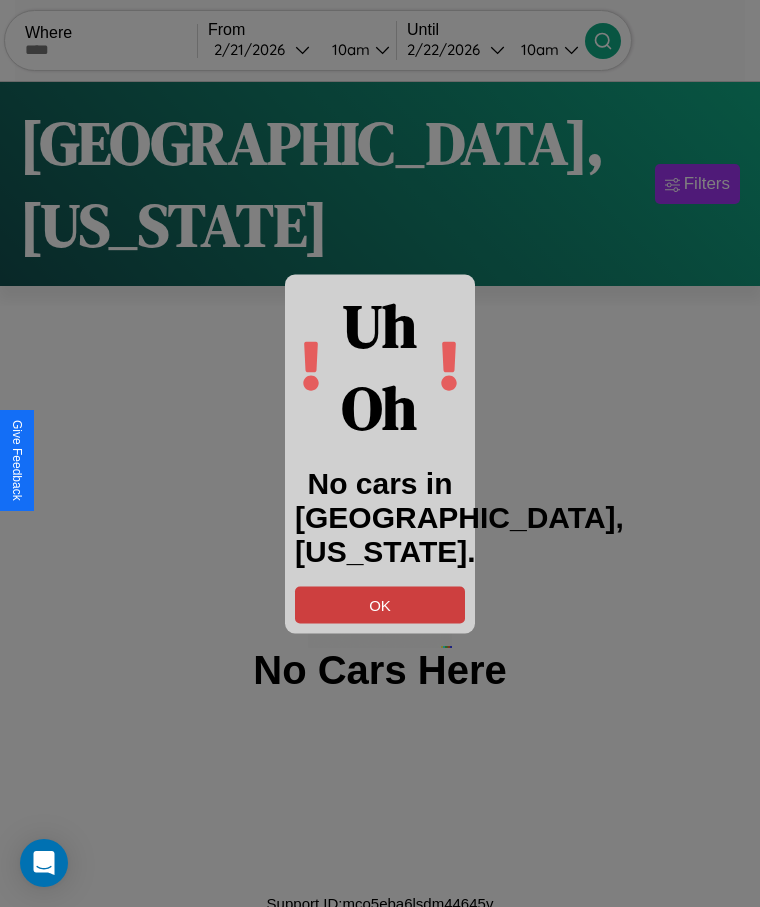 click on "OK" at bounding box center (380, 604) 